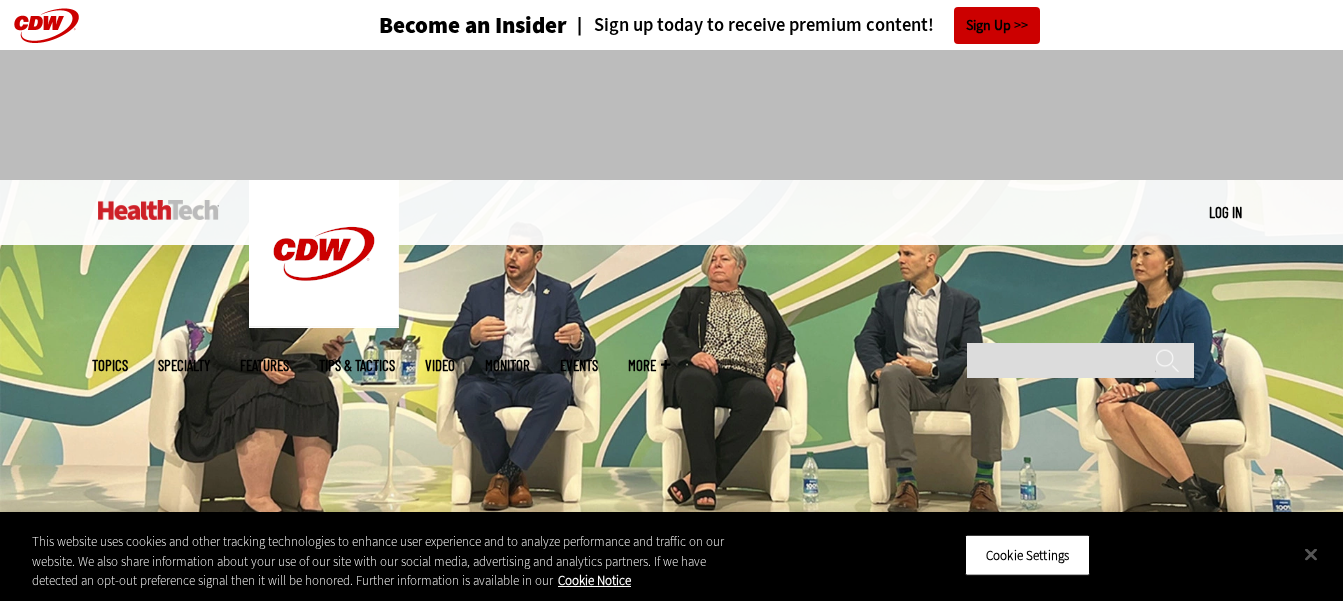 scroll, scrollTop: 0, scrollLeft: 0, axis: both 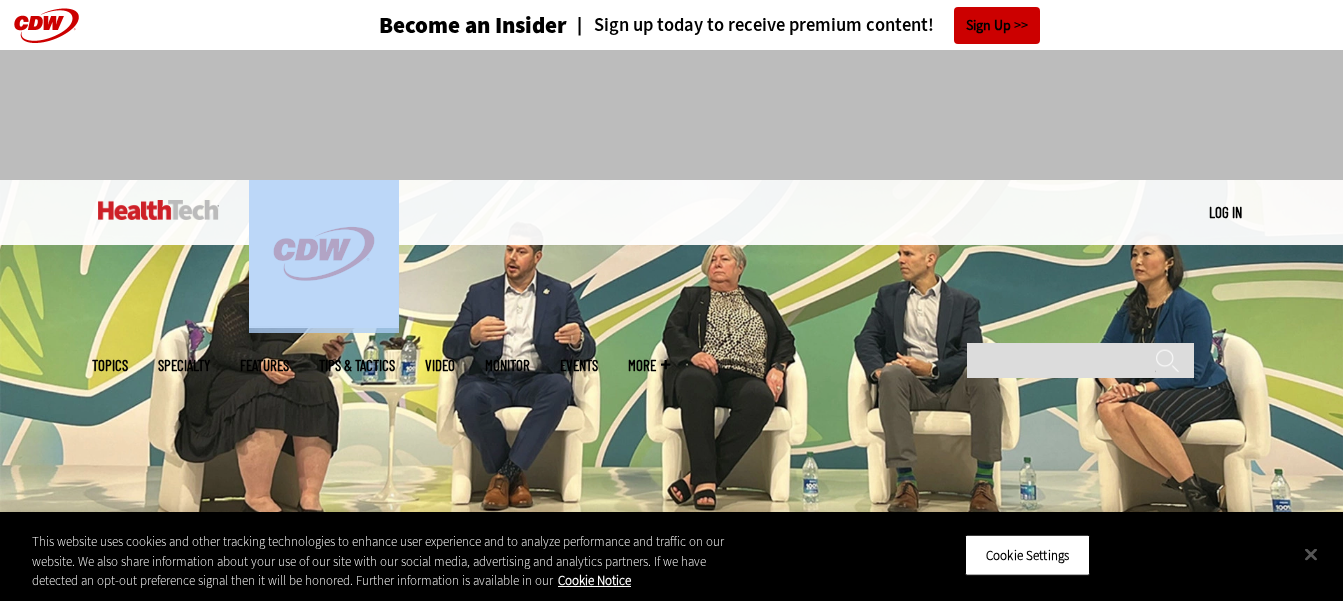 click at bounding box center [672, 106] 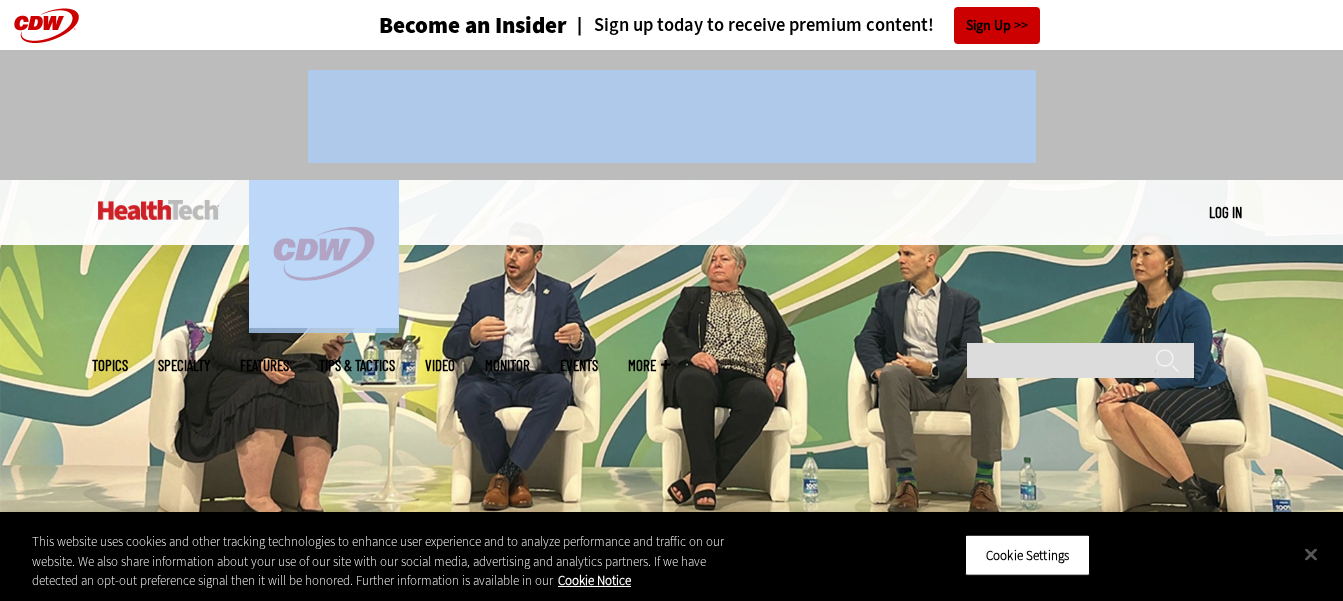 click at bounding box center (672, 106) 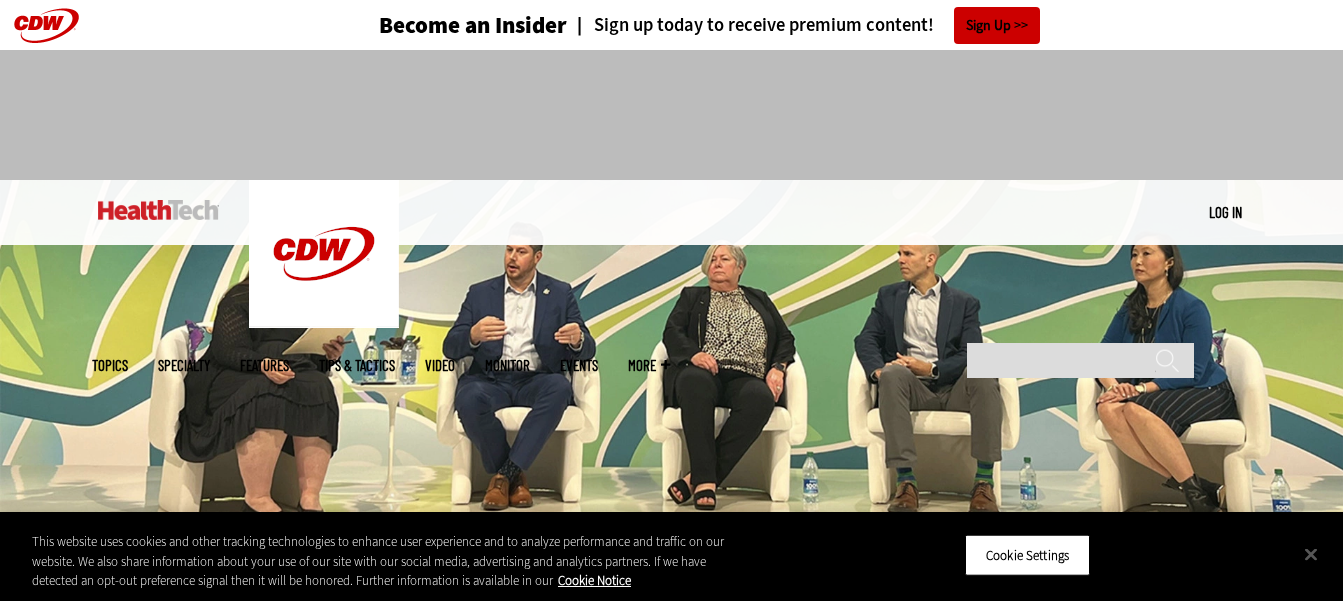 click on "MENU
Log in
Mobile menu
Topics
Artificial Intelligence
Cloud
Data Analytics
Data Center
Digital Workspace
Hardware
Internet
Management
Networking
Patient-Centered Care
Security
Software
Specialty
Ambulatory Care
Biotech
Hospitals
Insurance Providers
Managed Care Services
Medical Devices & Equipment
Pharmaceuticals
Private Practice
Rural Healthcare
Senior Care
University & Research
Video" at bounding box center [672, 212] 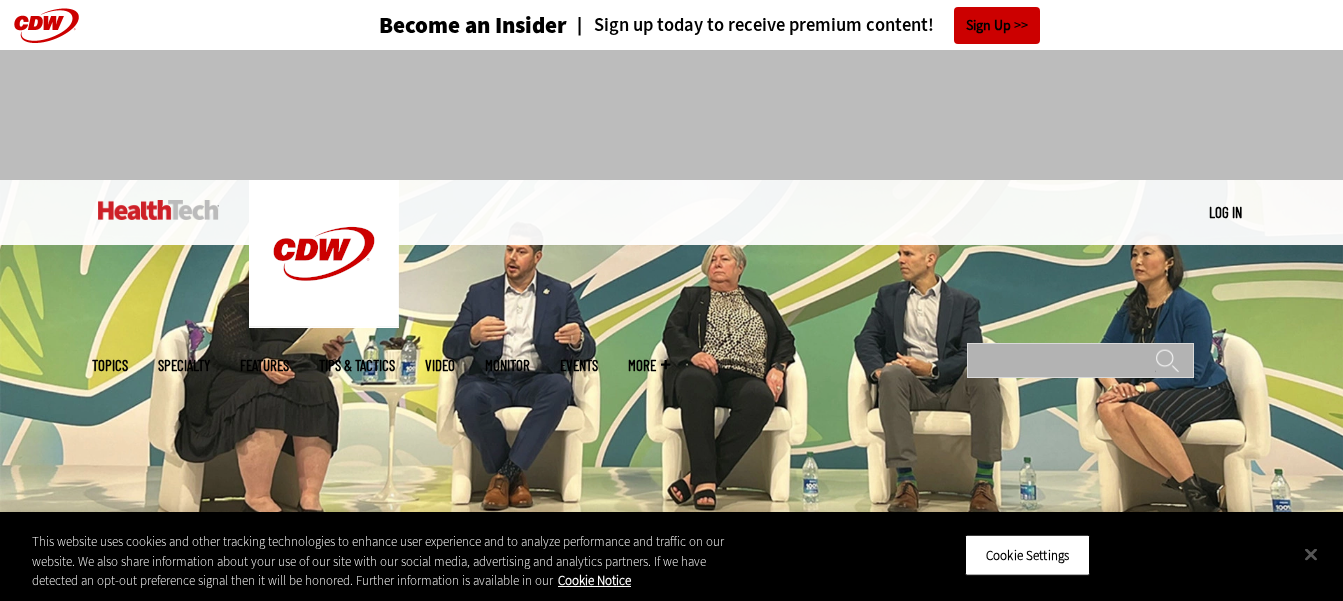 click on "Search" at bounding box center [1080, 360] 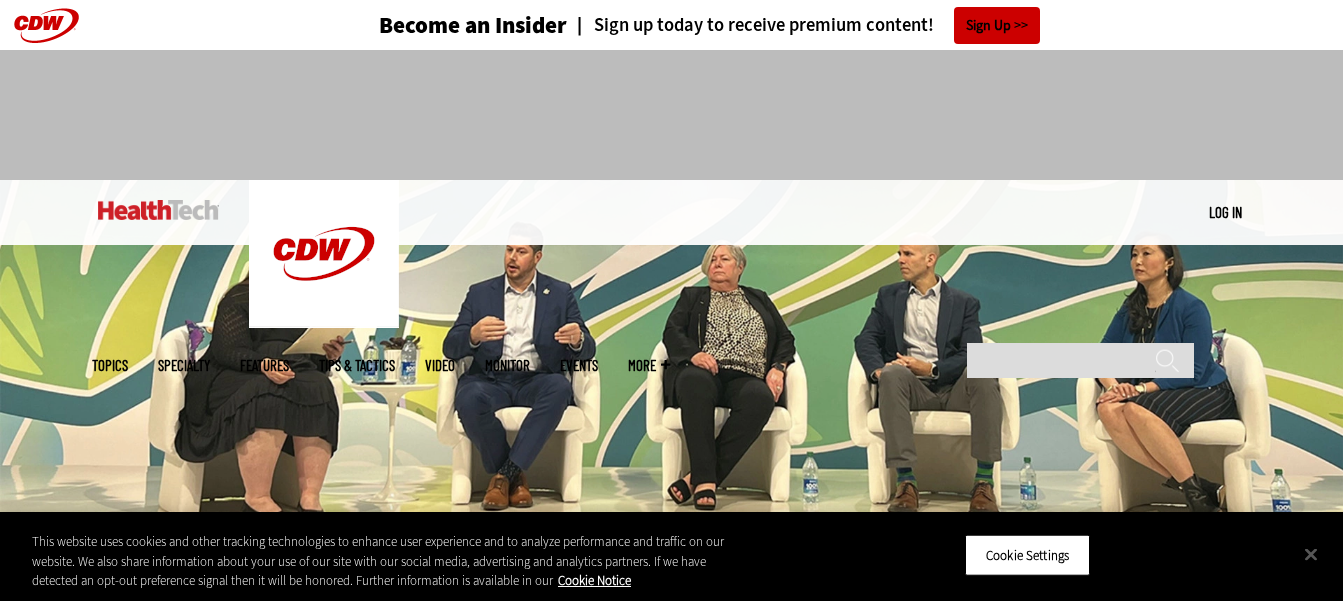click at bounding box center [672, 106] 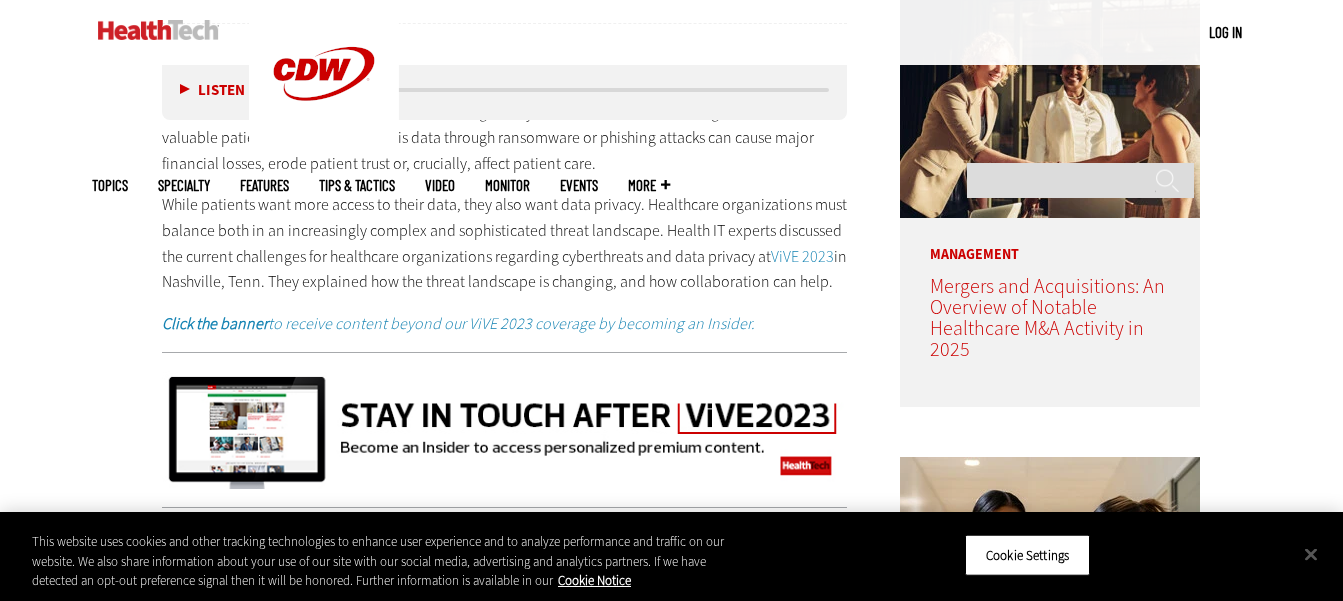 scroll, scrollTop: 1200, scrollLeft: 0, axis: vertical 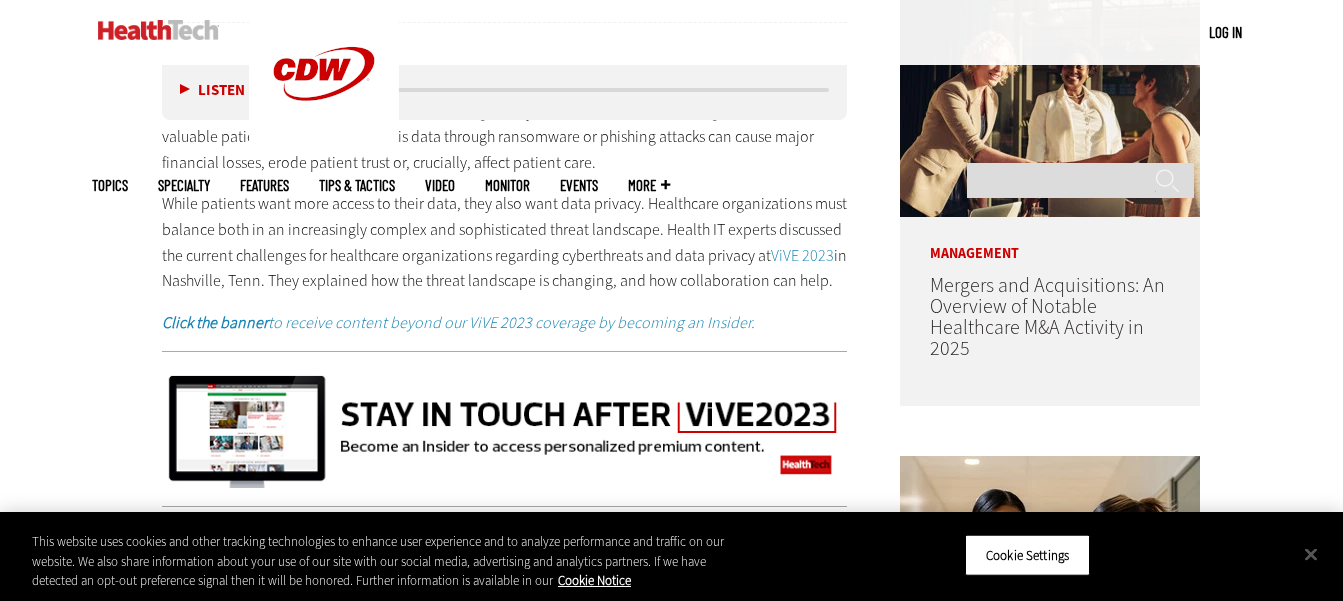 click on "While patients want more access to their data, they also want data privacy. Healthcare organizations must balance both in an increasingly complex and sophisticated threat landscape. Health IT experts discussed the current challenges for healthcare organizations regarding cyberthreats and data privacy at ViVE 2023 in [CITY], [STATE]. They explained how the threat landscape is changing, and how collaboration can help." at bounding box center [505, 242] 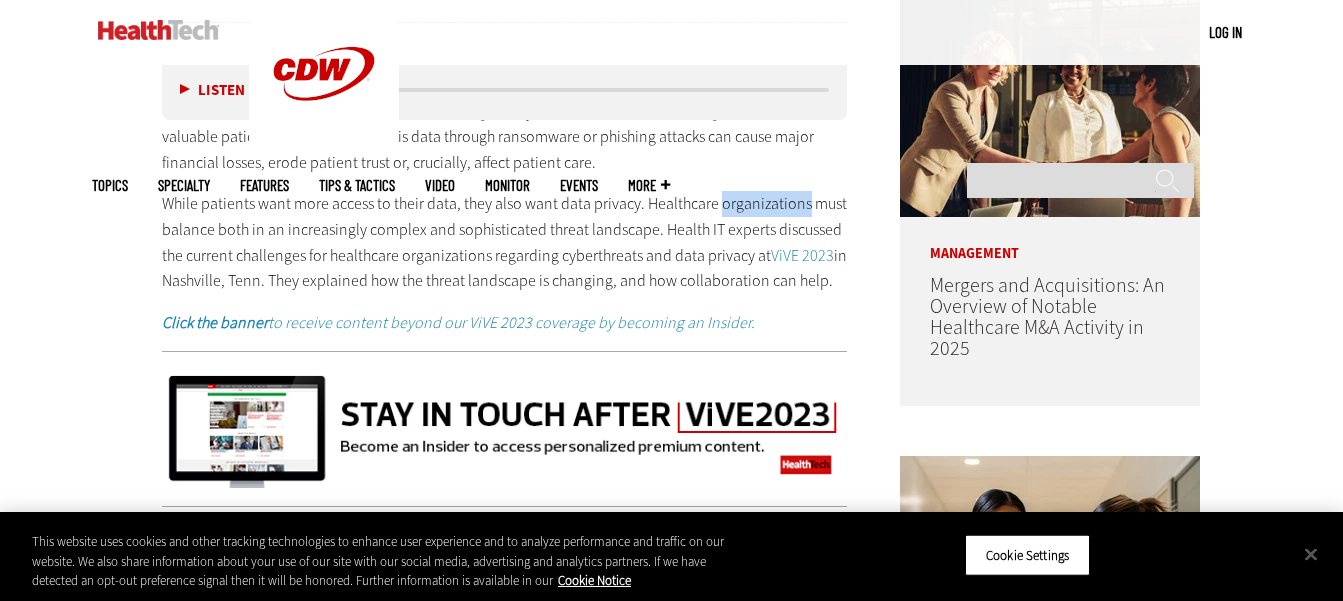 click on "The healthcare industry is dealing with an onslaught of cyberattacks as bad actors target vulnerable and valuable patient data. The theft of this data through ransomware or phishing attacks can cause major financial losses, erode patient trust or, crucially, affect patient care.
While patients want more access to their data, they also want data privacy. Healthcare organizations must balance both in an increasingly complex and sophisticated threat landscape. Health IT experts discussed the current challenges for healthcare organizations regarding cyberthreats and data privacy at  ViVE 2023  in [CITY], [STATE]. They explained how the threat landscape is changing, and how collaboration can help.
Click the banner  to receive content beyond our ViVE 2023 coverage by becoming an Insider." at bounding box center (505, 217) 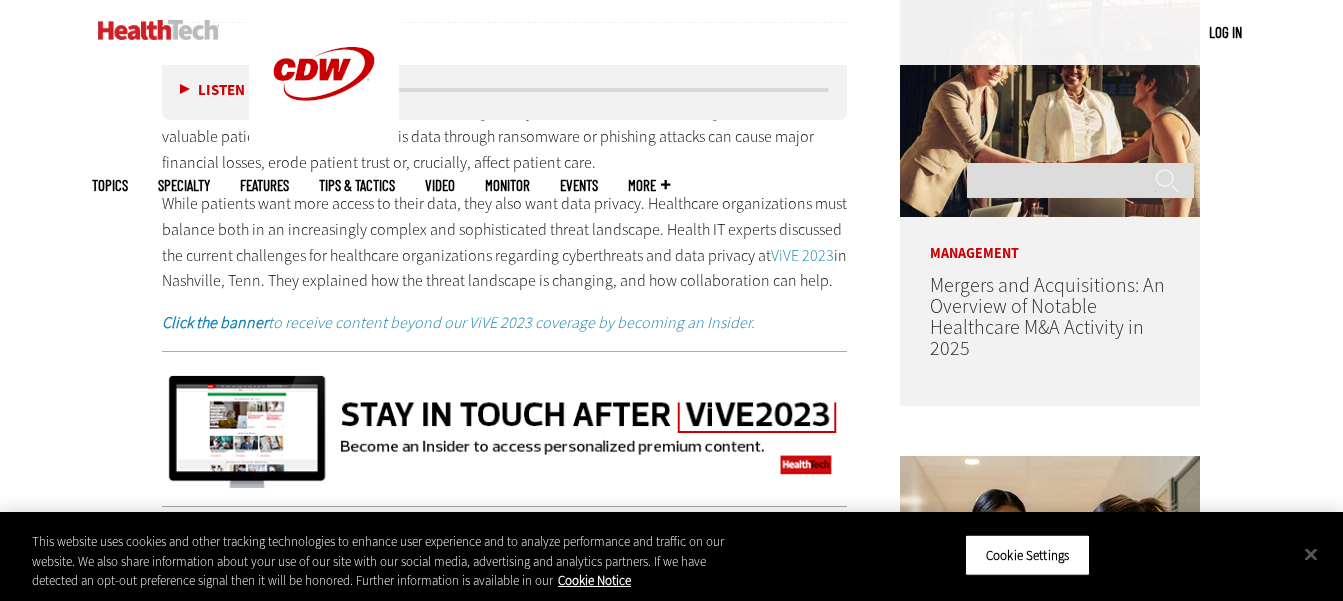 click on "The healthcare industry is dealing with an onslaught of cyberattacks as bad actors target vulnerable and valuable patient data. The theft of this data through ransomware or phishing attacks can cause major financial losses, erode patient trust or, crucially, affect patient care." at bounding box center (505, 137) 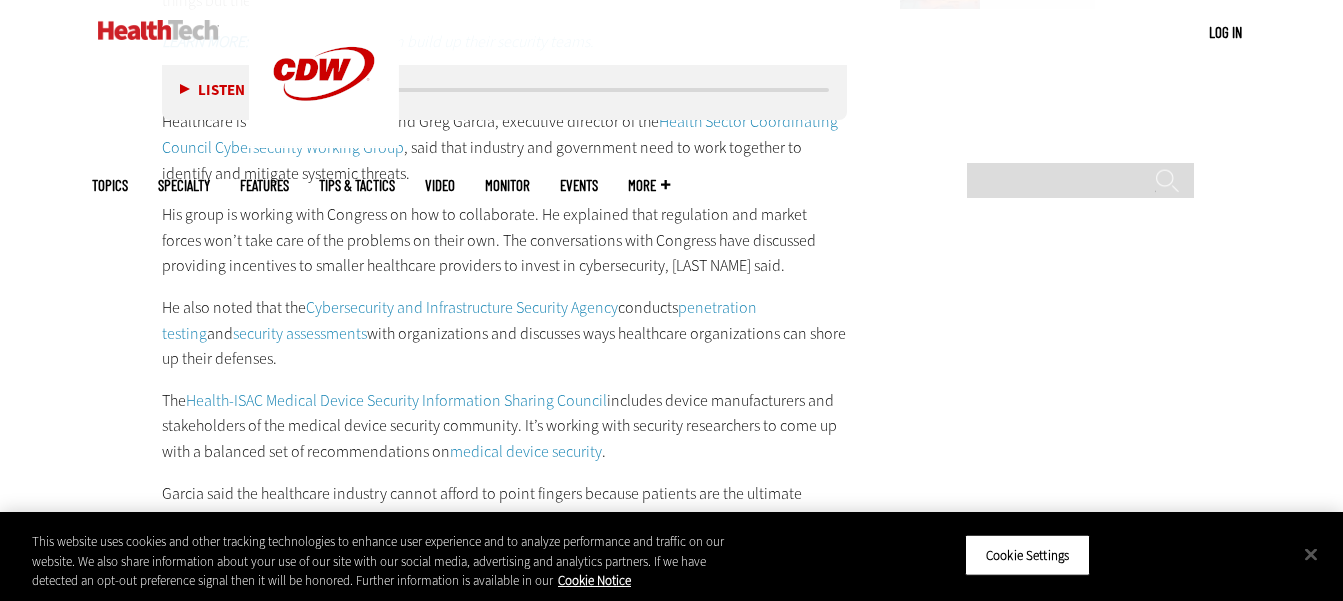 scroll, scrollTop: 3100, scrollLeft: 0, axis: vertical 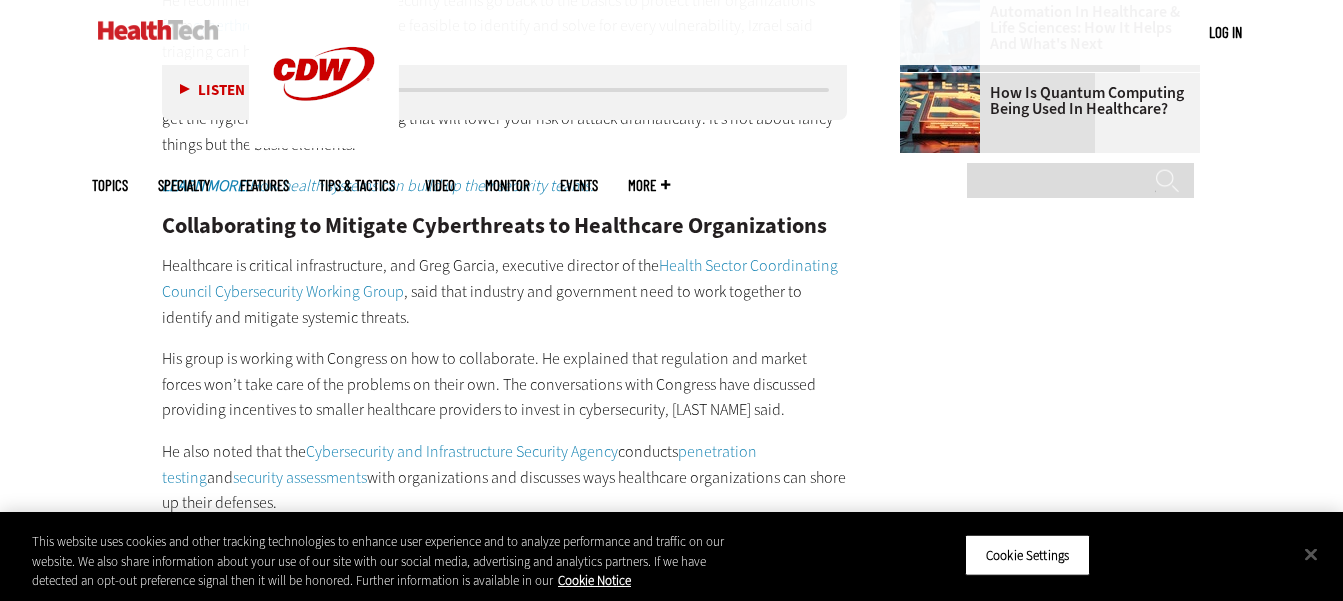click on "Healthcare is critical infrastructure, and Greg Garcia, executive director of the [ORGANIZATION_NAME], said that industry and government need to work together to identify and mitigate systemic threats." at bounding box center [505, 291] 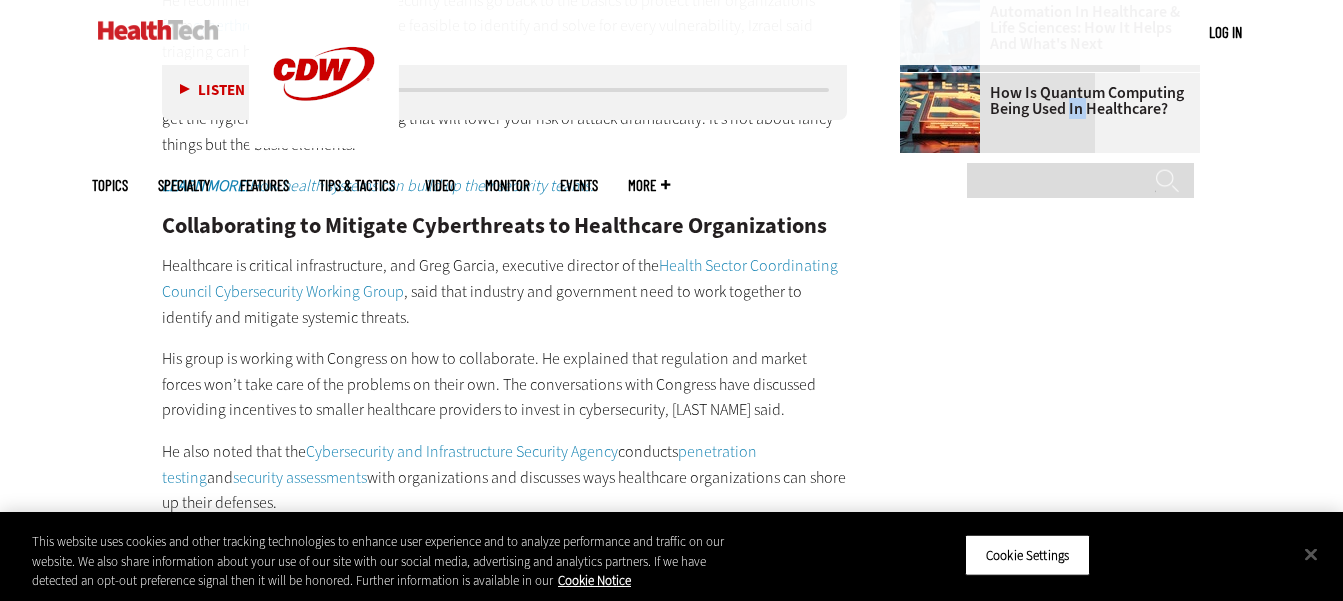 click on "Home » Security
Close
New AI Research From CDW
See how IT leaders are tackling AI opportunities and challenges.
Click Here to Read the Report
Mar
29
2023
Twitter Facebook LinkedIn Reddit Flipboard Email
Security
ViVE 2023: Maintaining Security and Privacy as Patient Data Grows
Cyberthreats are becoming more sophisticated and more patient data is being collected daily, leaving healthcare organizations with an increased responsibility to protect data." at bounding box center (672, 457) 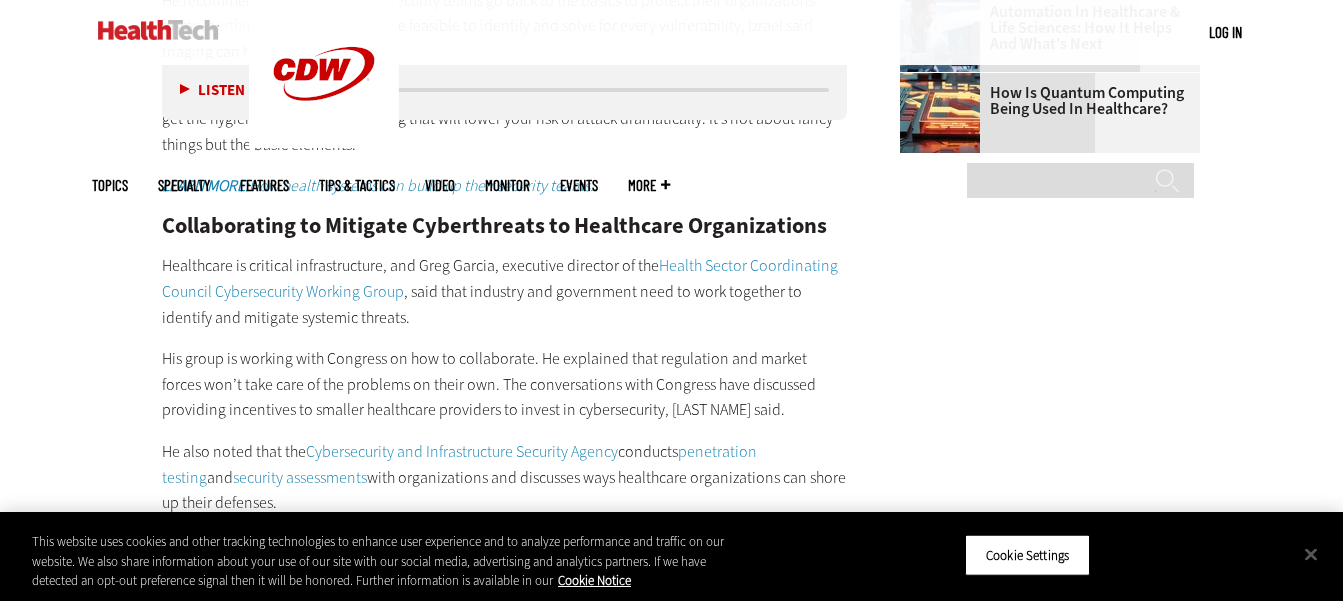 drag, startPoint x: 1076, startPoint y: 289, endPoint x: 1203, endPoint y: 390, distance: 162.26521 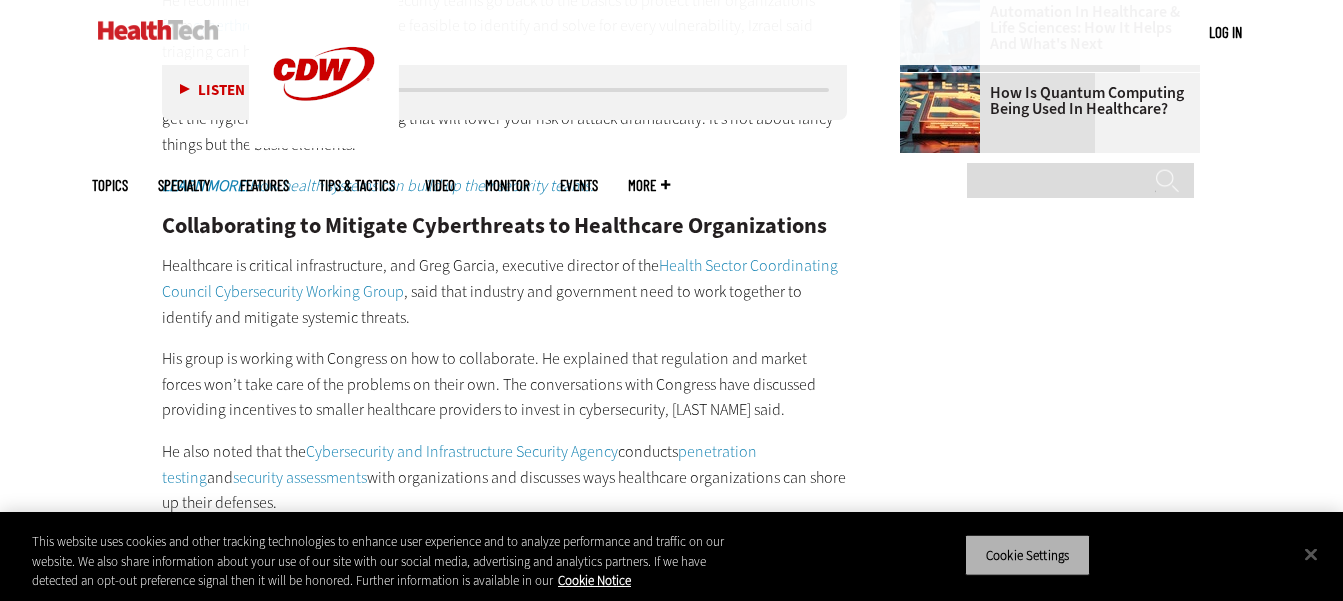 click on "Cookie Settings" at bounding box center [1027, 555] 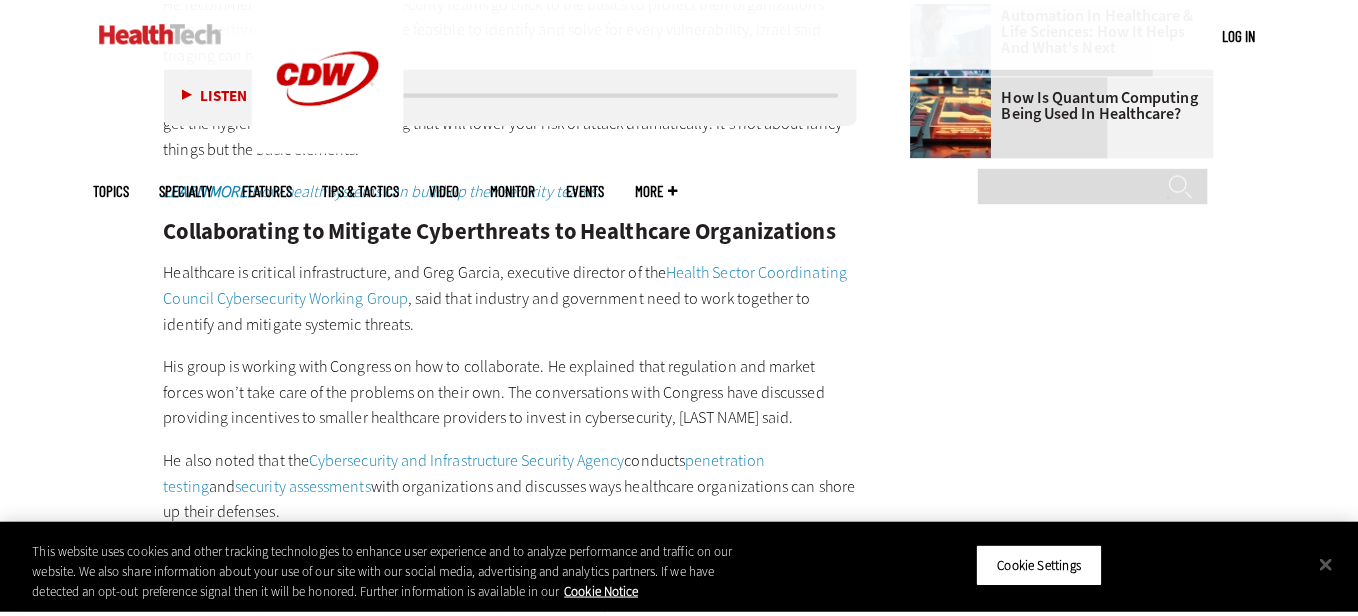 scroll, scrollTop: 3105, scrollLeft: 0, axis: vertical 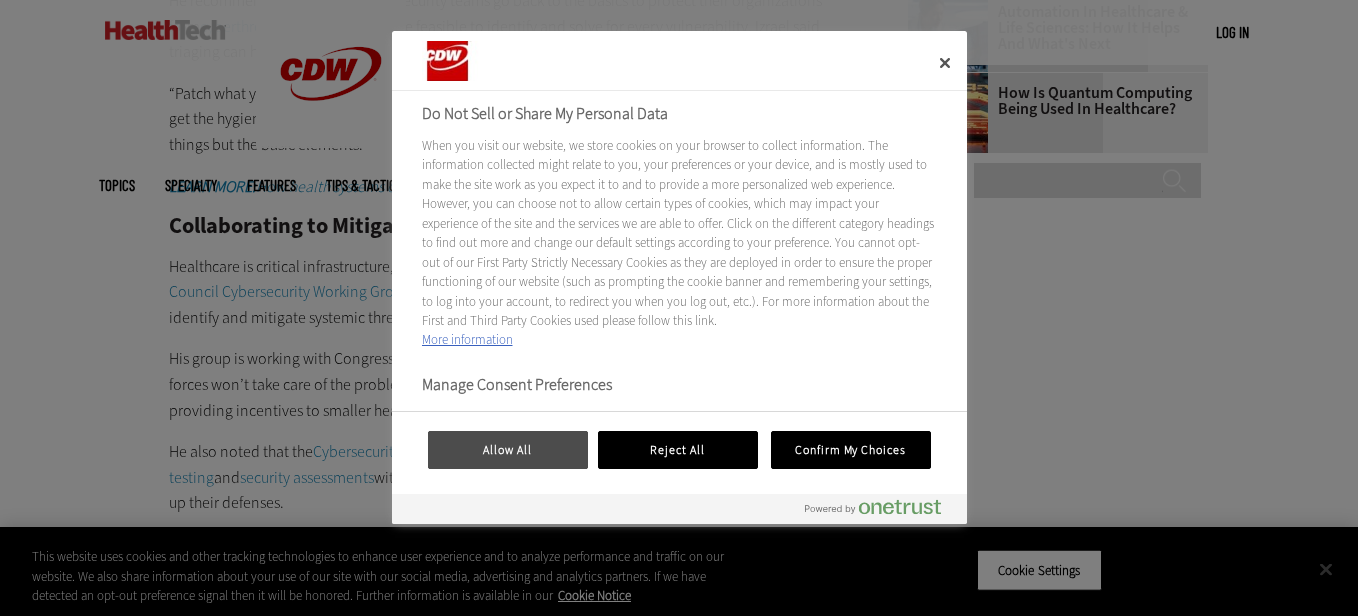 click on "Allow All" at bounding box center (508, 450) 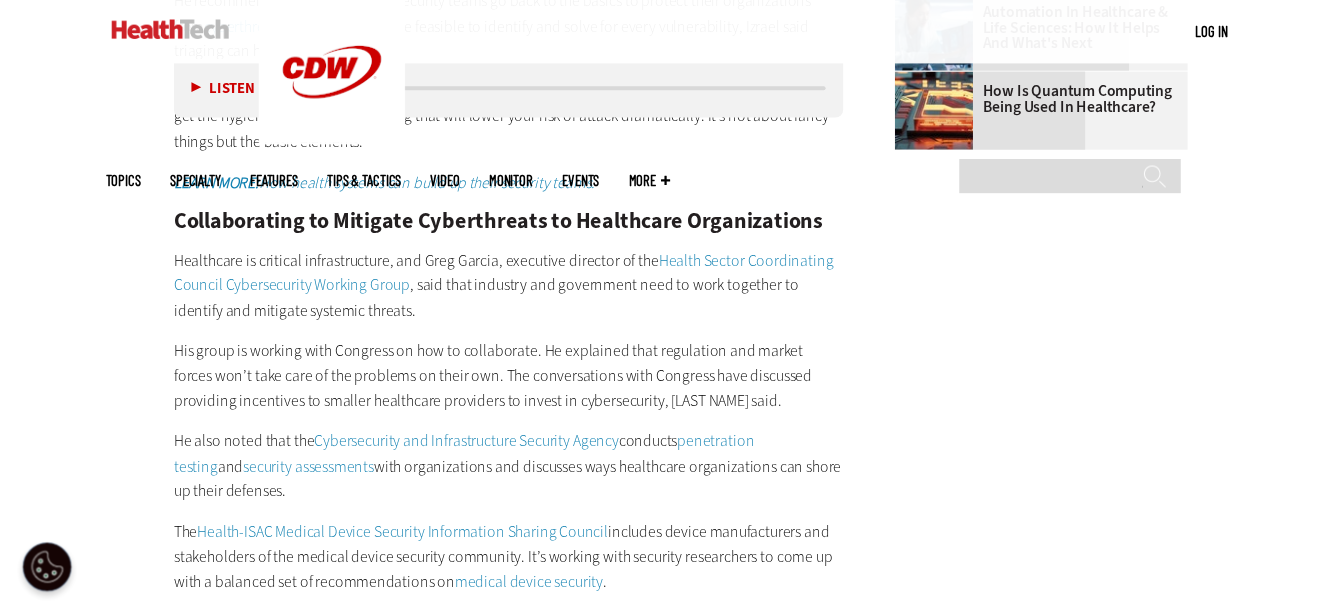 scroll, scrollTop: 3100, scrollLeft: 0, axis: vertical 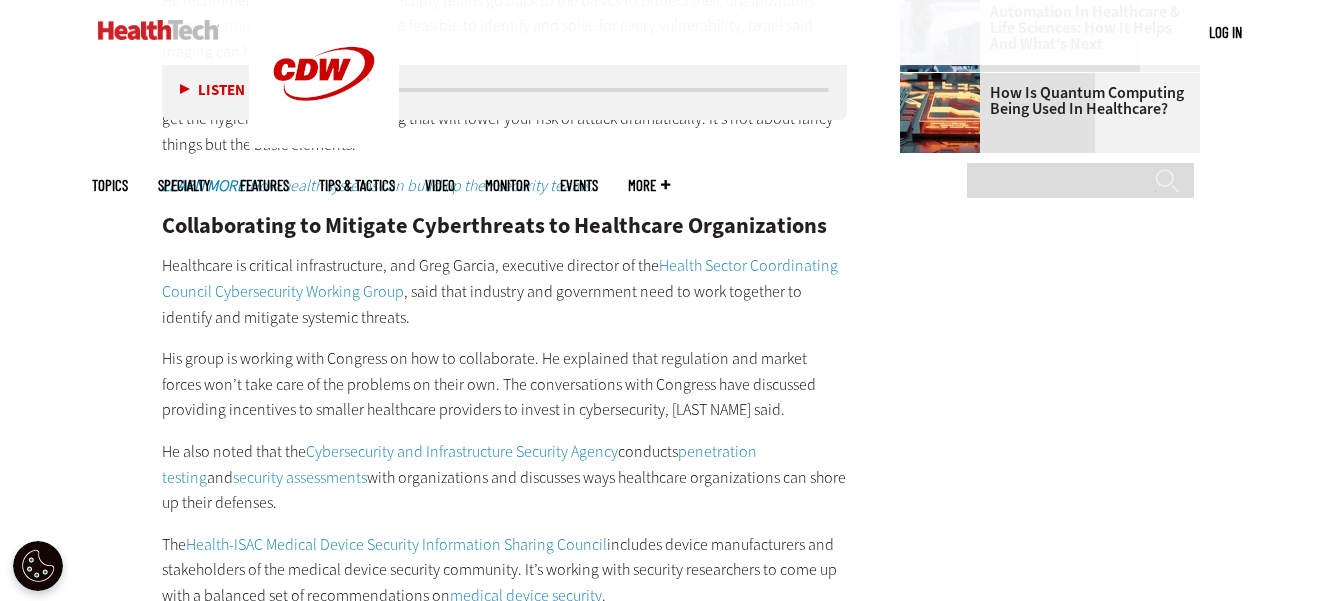 click on "From left: Accenture Global Managing Director Salwa Rafee, Health-ISAC Chief Security Officer Errol Weiss, Health Sector Coordinating Council Cybersecurity Working Group Executive Director Greg Garcia, and Armis CTO and Co-Founder Nadir Izrael discuss how cyberthreats are evolving.
Medical devices also leave healthcare organizations vulnerable to attacks. Izrael explained that many of these  devices are old or run on old software  because they can have a long shelf life and healthcare organizations don’t have a reason to replenish them constantly. However, Izrael pointed out that these devices are already old when they are new and off the shelf because of the time it takes for the Food and Drug Administration to certify a device.
He recommends that health IT and security teams go back to the basics to protect their organizations from  cyberthreats . While it may not be feasible to identify and solve for every vulnerability, Izrael said triaging can help.
LEARN MORE:
He also noted that the" at bounding box center (505, 996) 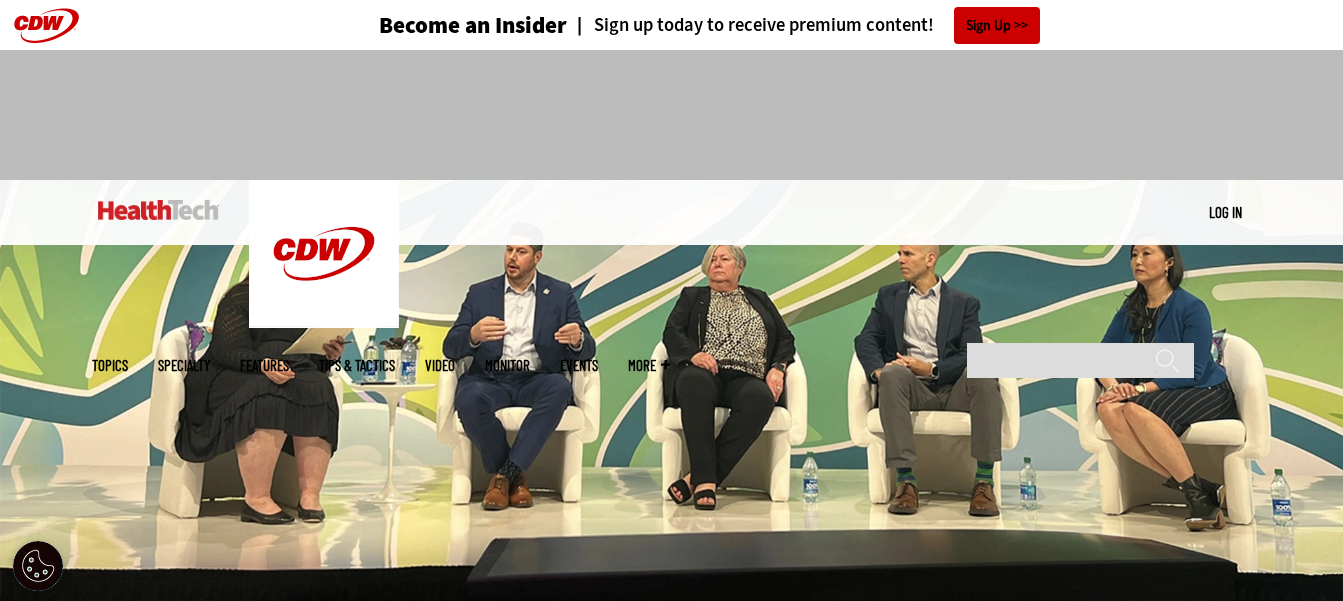 scroll, scrollTop: 0, scrollLeft: 0, axis: both 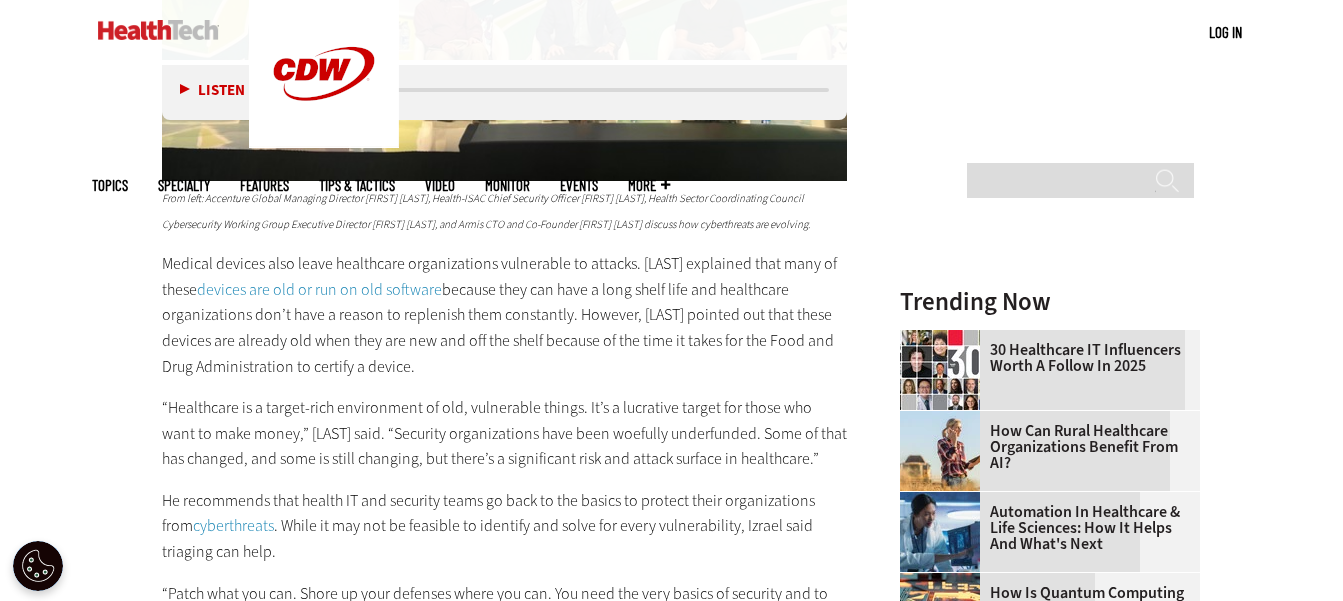 click on "Medical devices also leave healthcare organizations vulnerable to attacks. Izrael explained that many of these  devices are old or run on old software  because they can have a long shelf life and healthcare organizations don’t have a reason to replenish them constantly. However, Izrael pointed out that these devices are already old when they are new and off the shelf because of the time it takes for the Food and Drug Administration to certify a device." at bounding box center [505, 315] 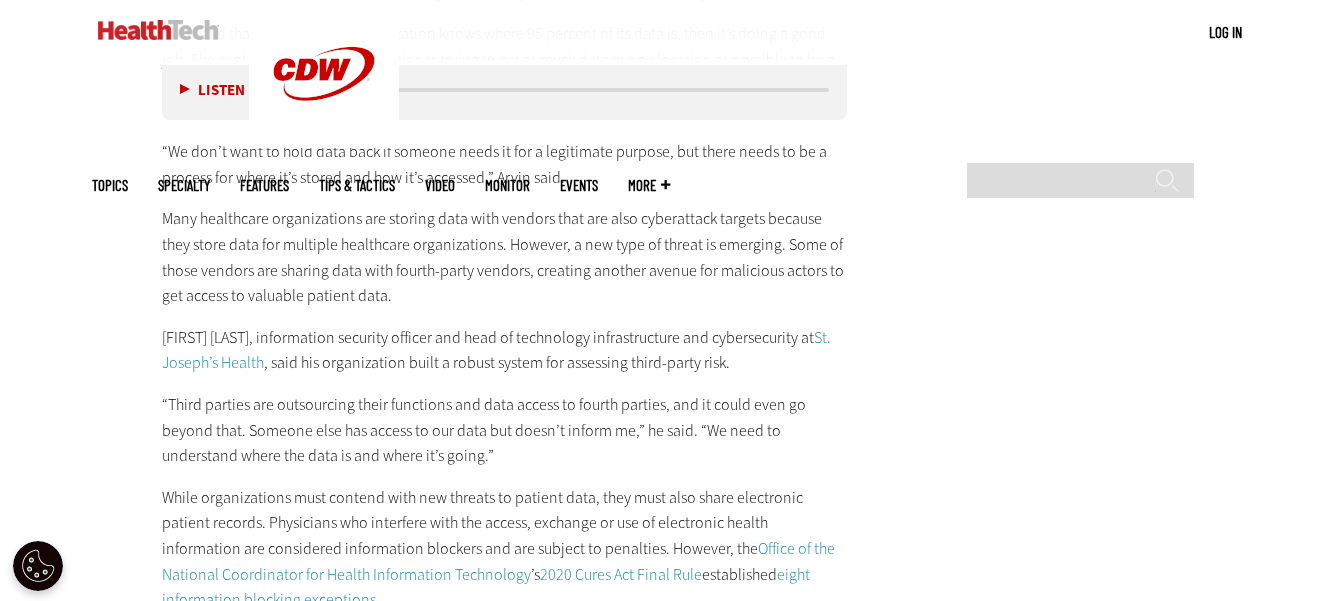 scroll, scrollTop: 4200, scrollLeft: 0, axis: vertical 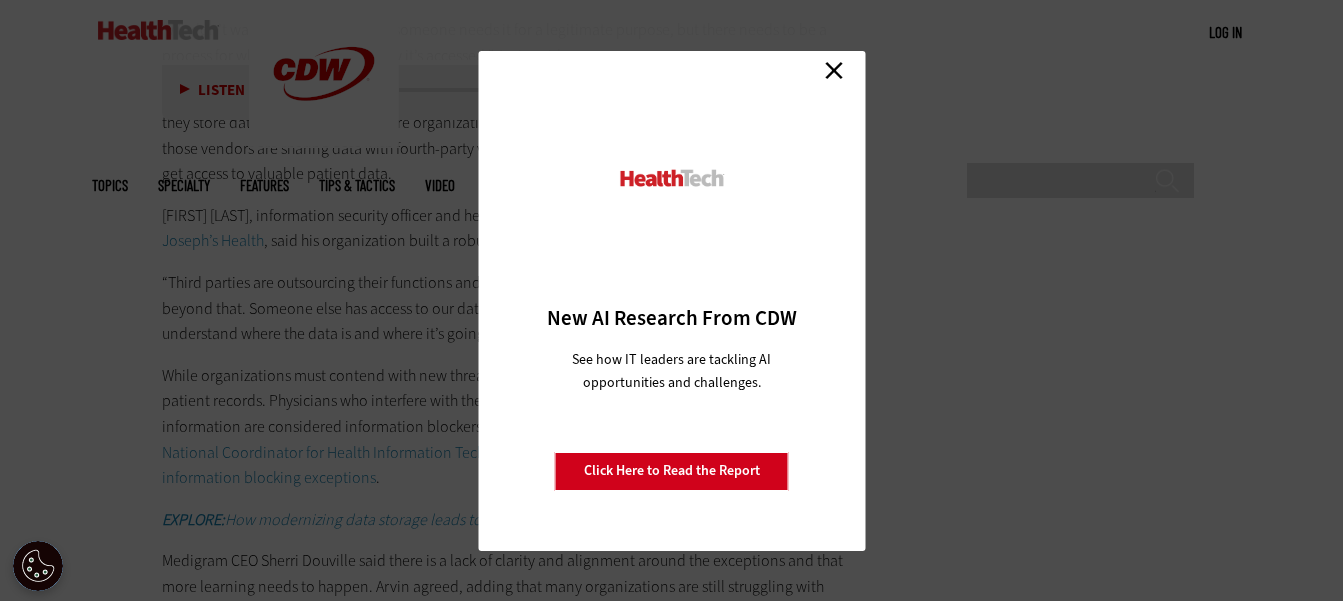 click on "Close" at bounding box center [834, 71] 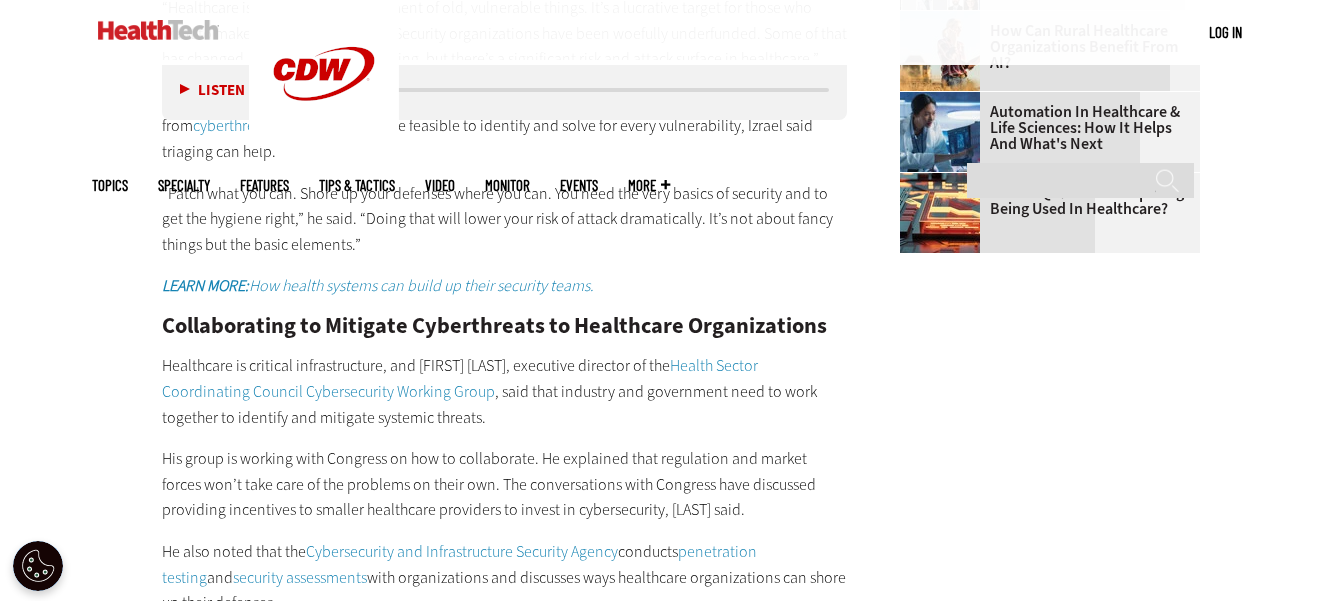 scroll, scrollTop: 3300, scrollLeft: 0, axis: vertical 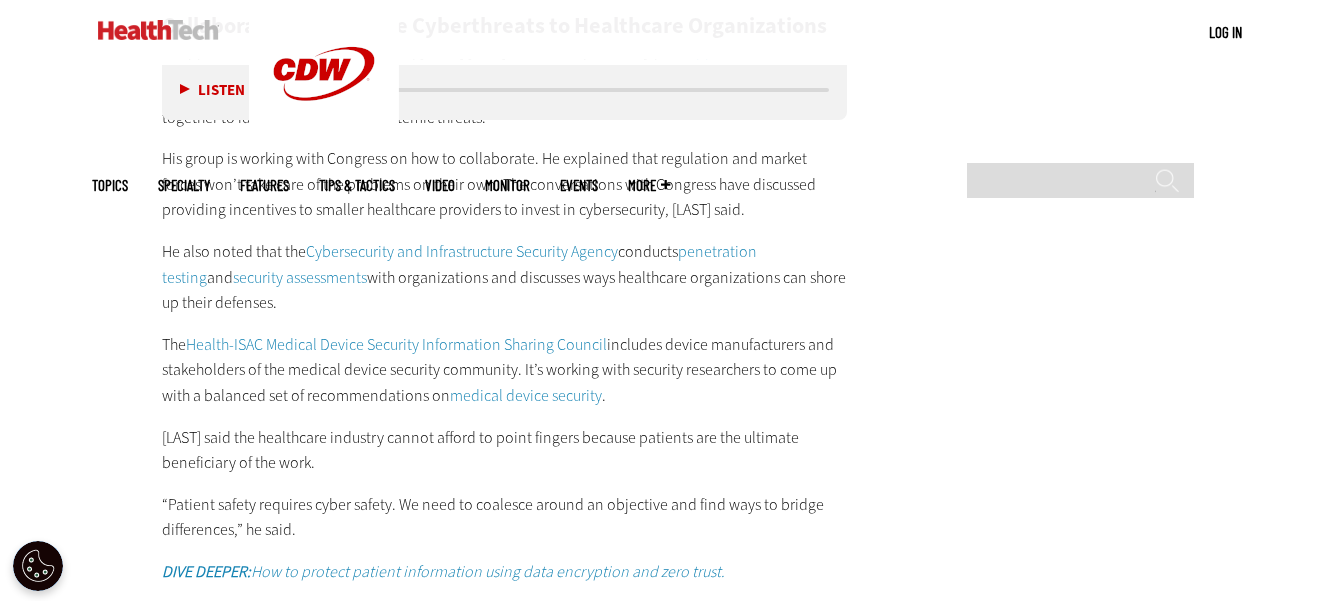 drag, startPoint x: 1357, startPoint y: 2, endPoint x: 897, endPoint y: 294, distance: 544.8523 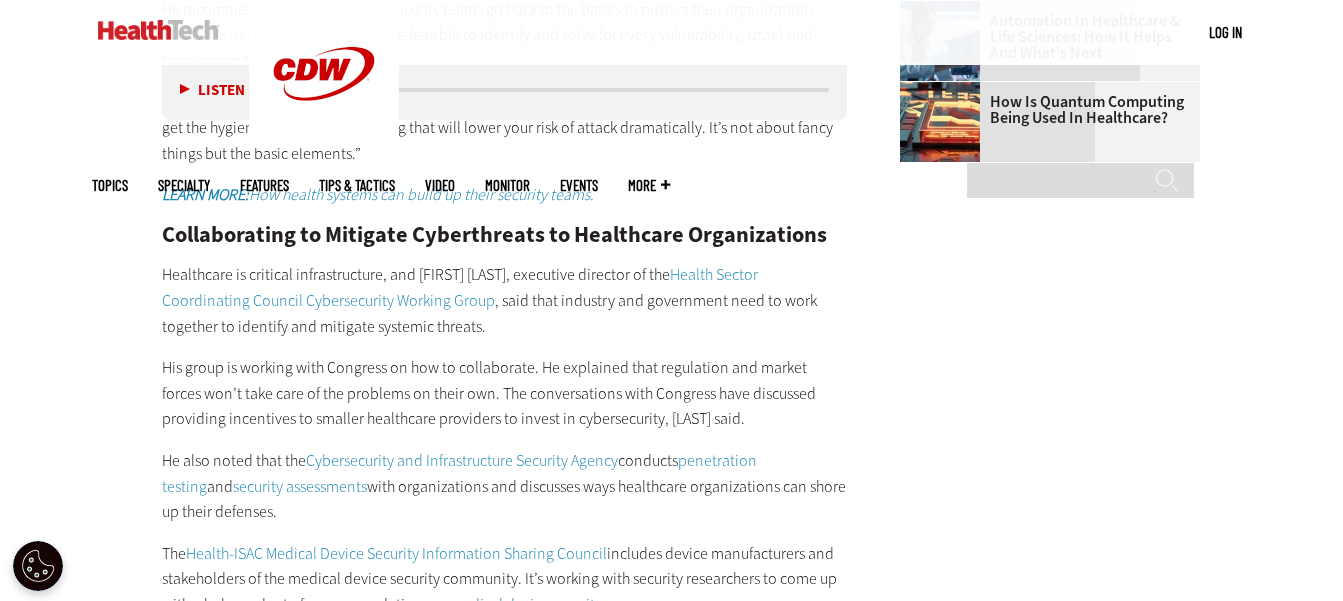 scroll, scrollTop: 3109, scrollLeft: 0, axis: vertical 